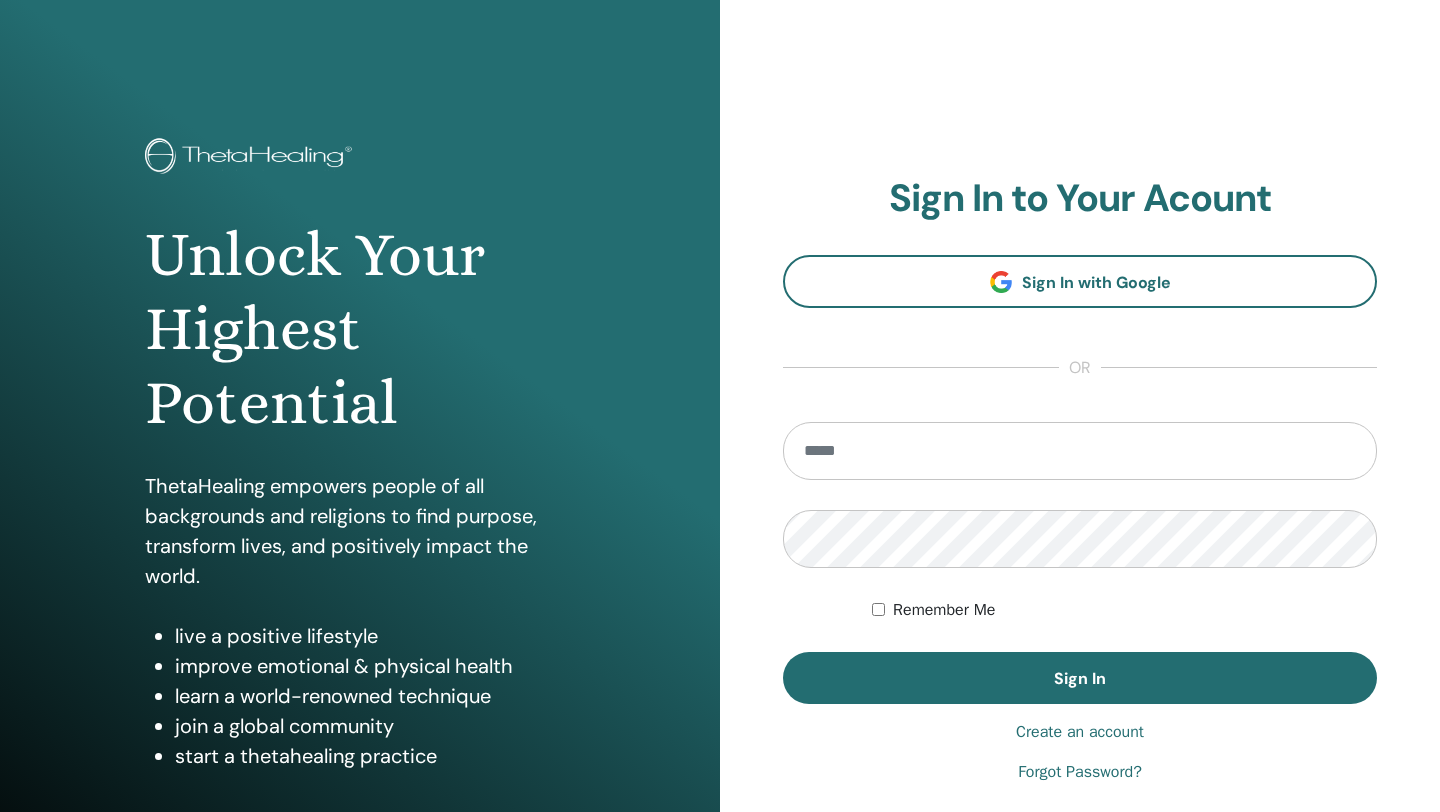 scroll, scrollTop: 0, scrollLeft: 0, axis: both 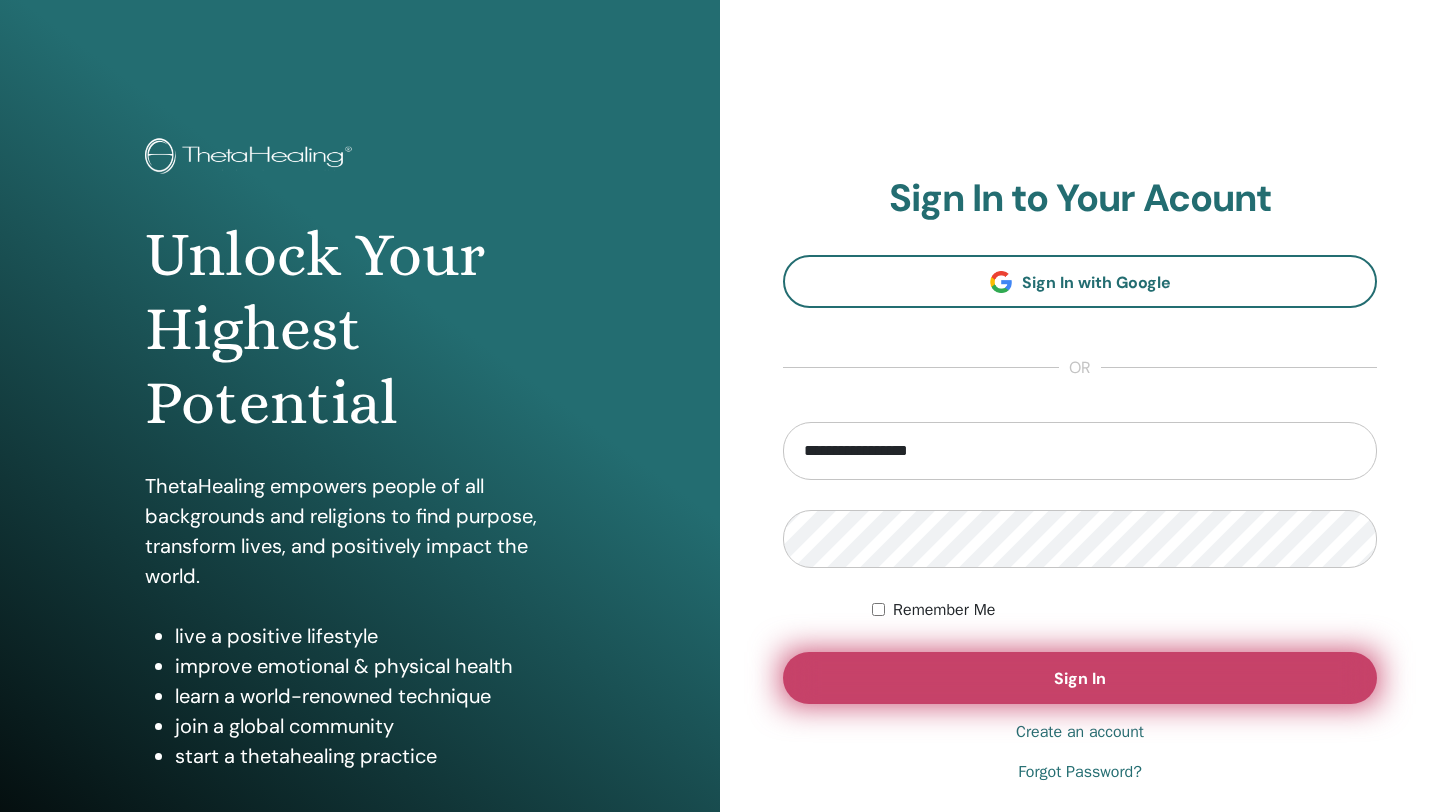 click on "Sign In" at bounding box center (1080, 678) 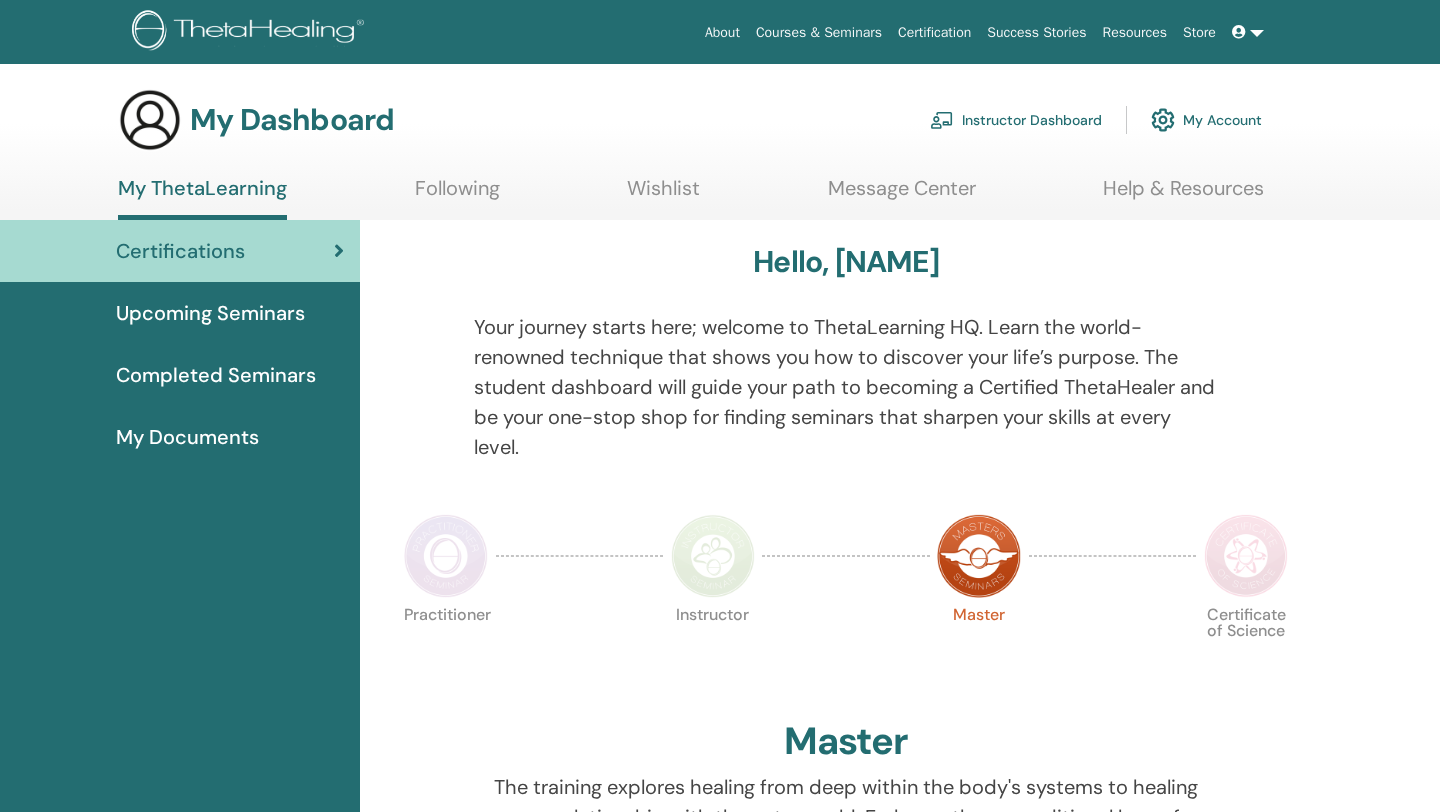 scroll, scrollTop: 0, scrollLeft: 0, axis: both 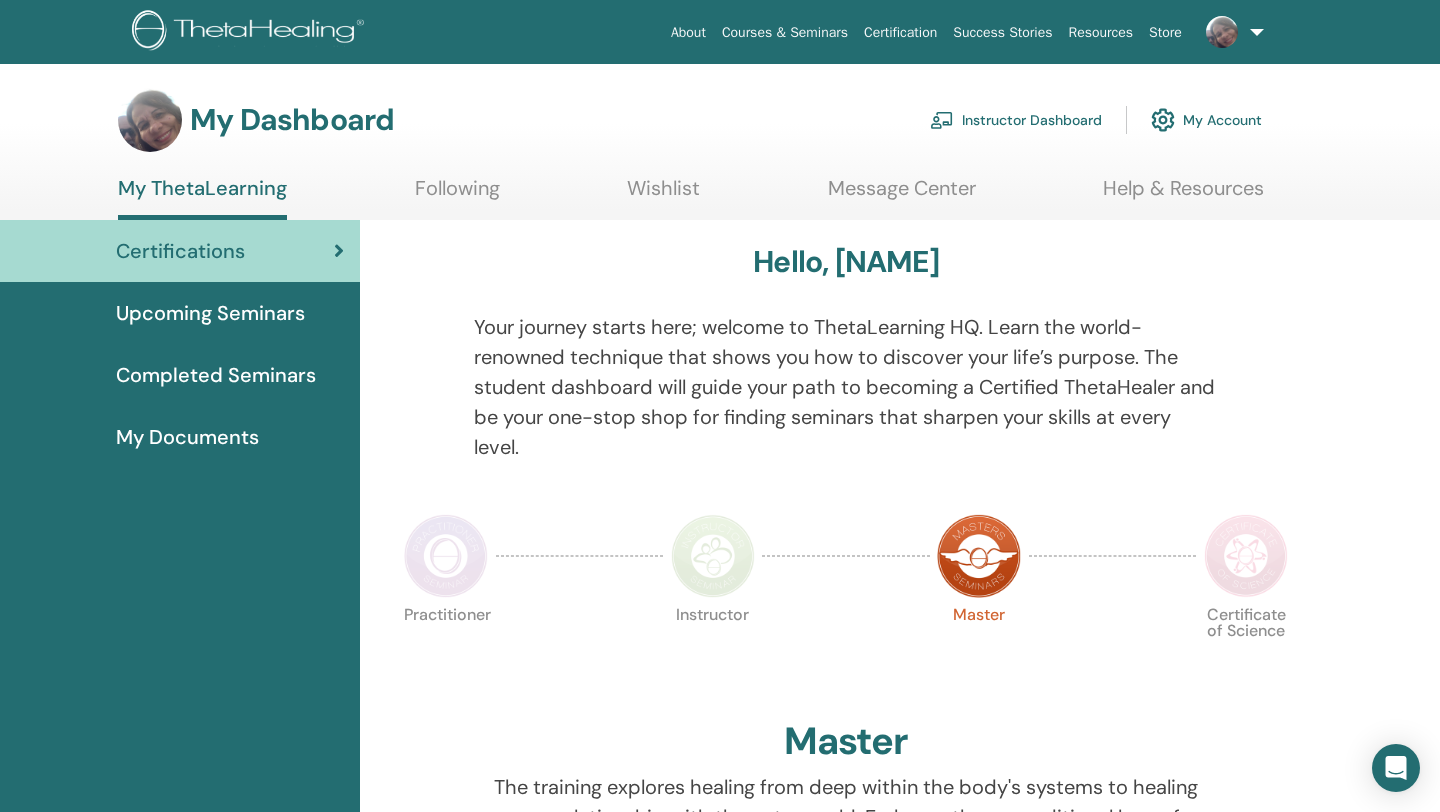 click on "Instructor Dashboard" at bounding box center (1016, 120) 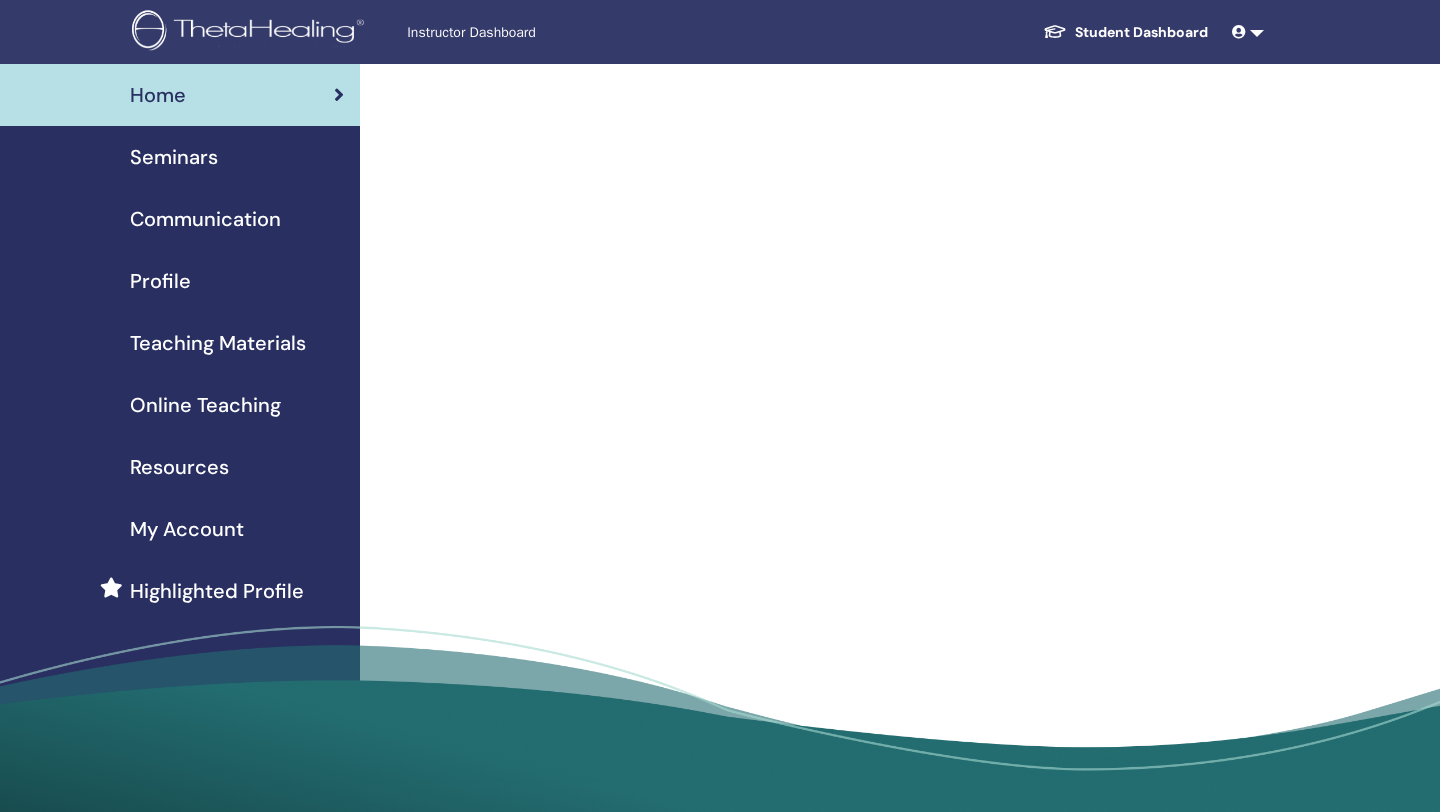 scroll, scrollTop: 0, scrollLeft: 0, axis: both 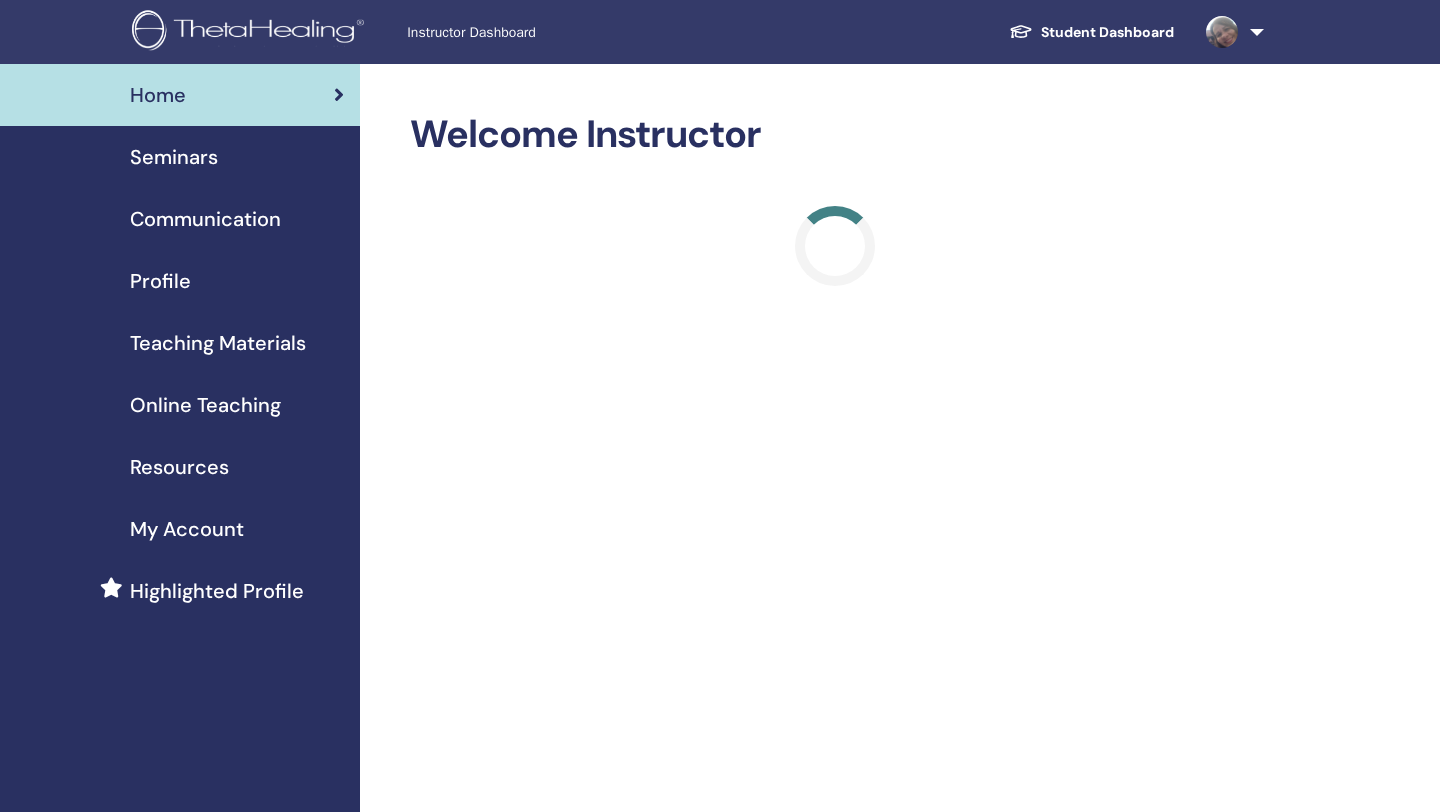 click on "Seminars" at bounding box center [174, 157] 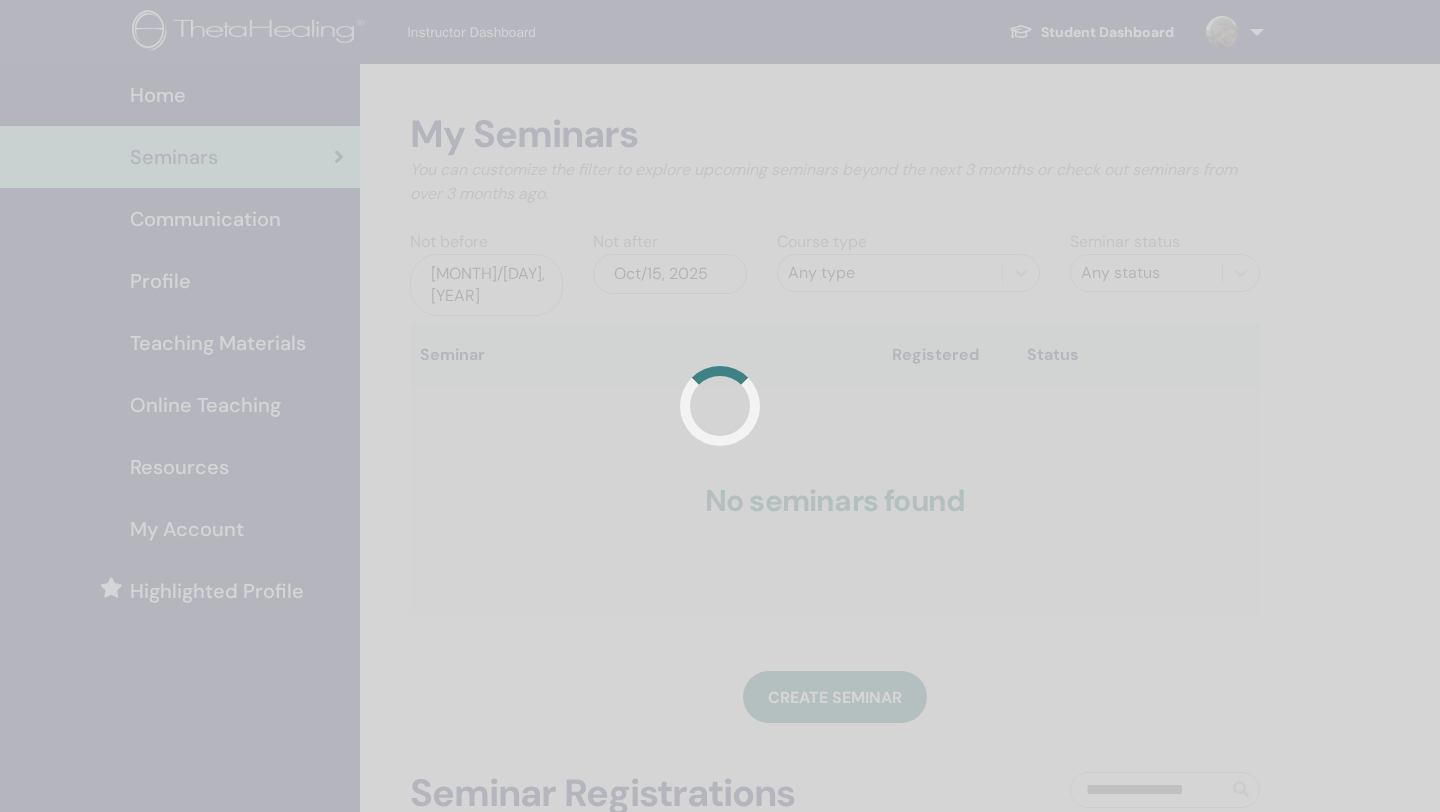 scroll, scrollTop: 0, scrollLeft: 0, axis: both 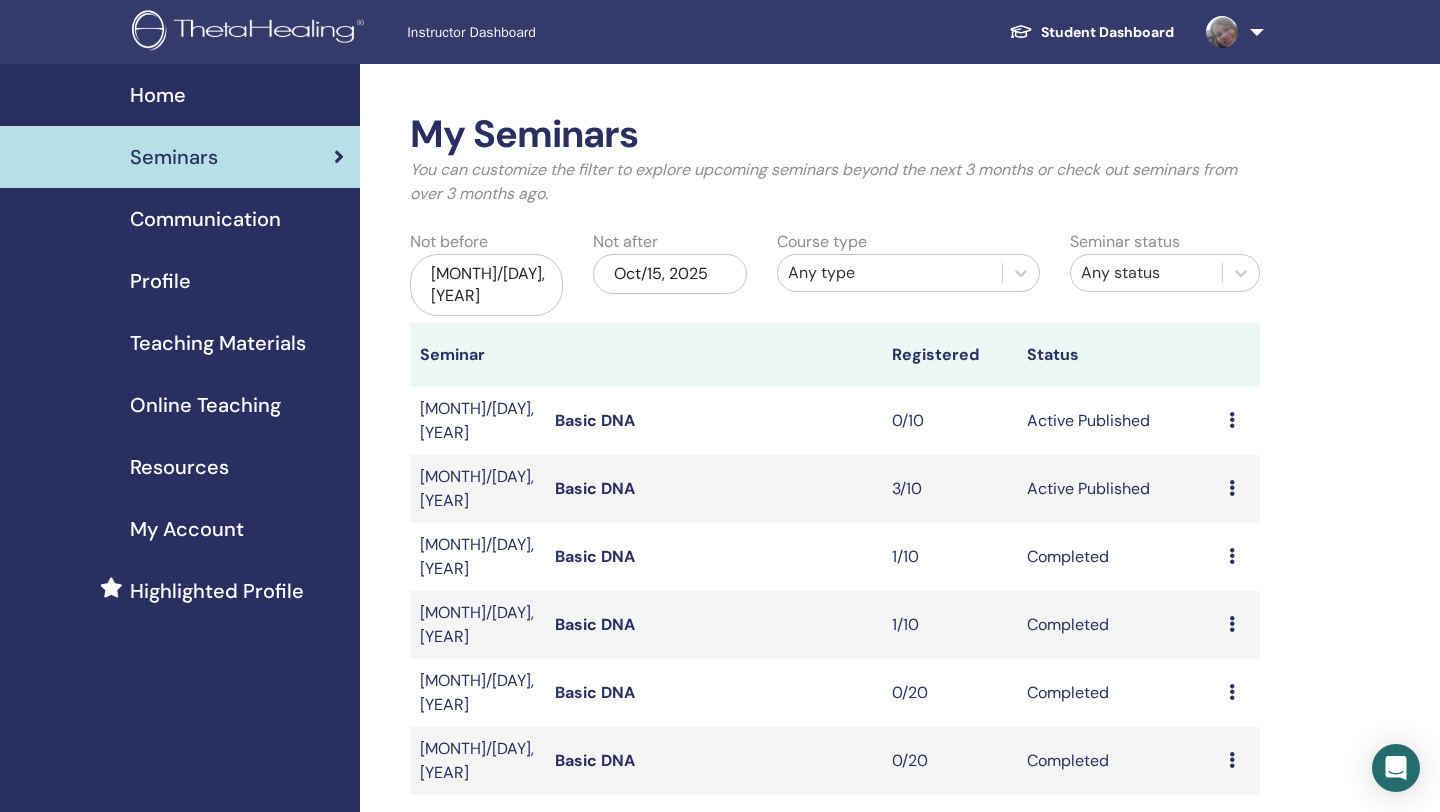 click on "Basic DNA" at bounding box center [595, 488] 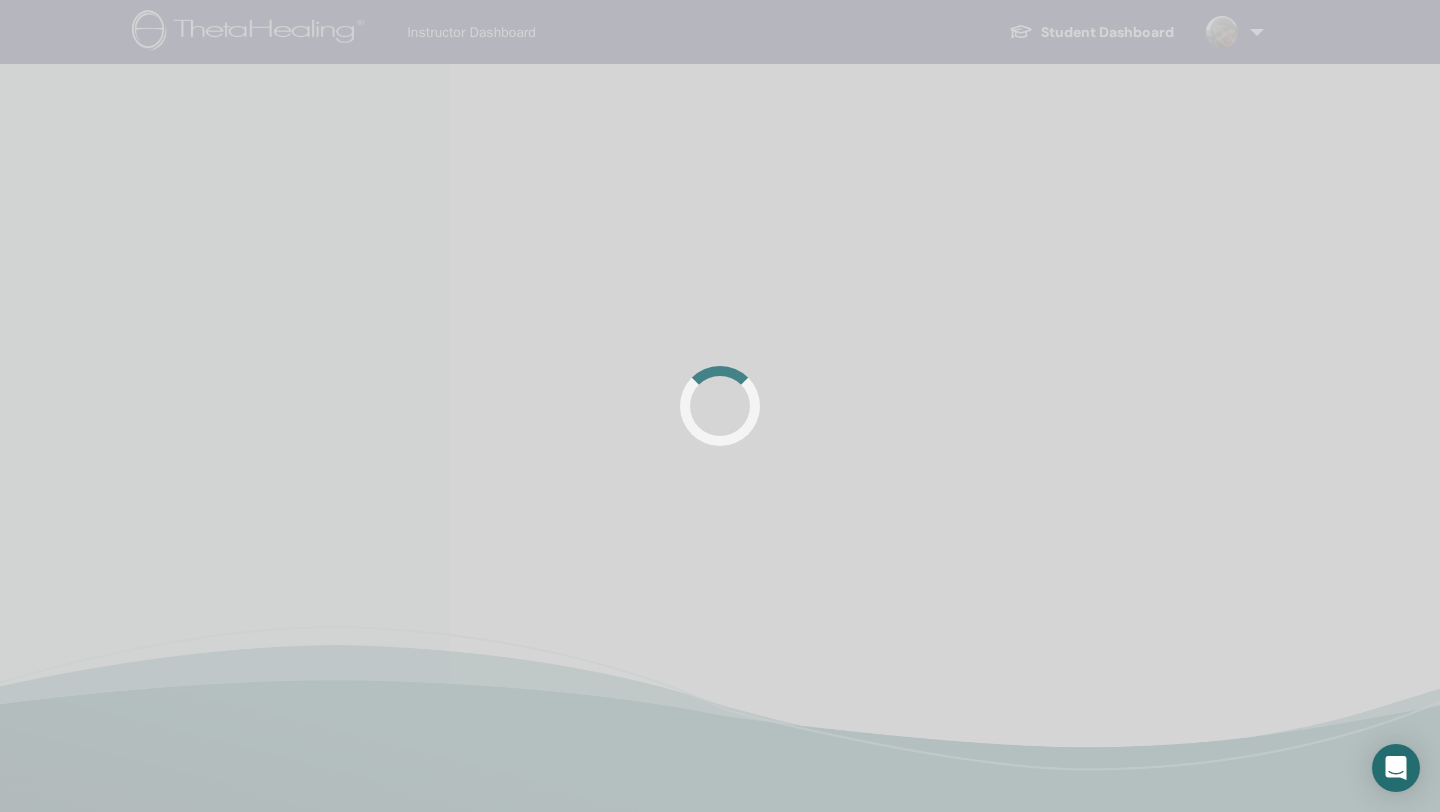 scroll, scrollTop: 0, scrollLeft: 0, axis: both 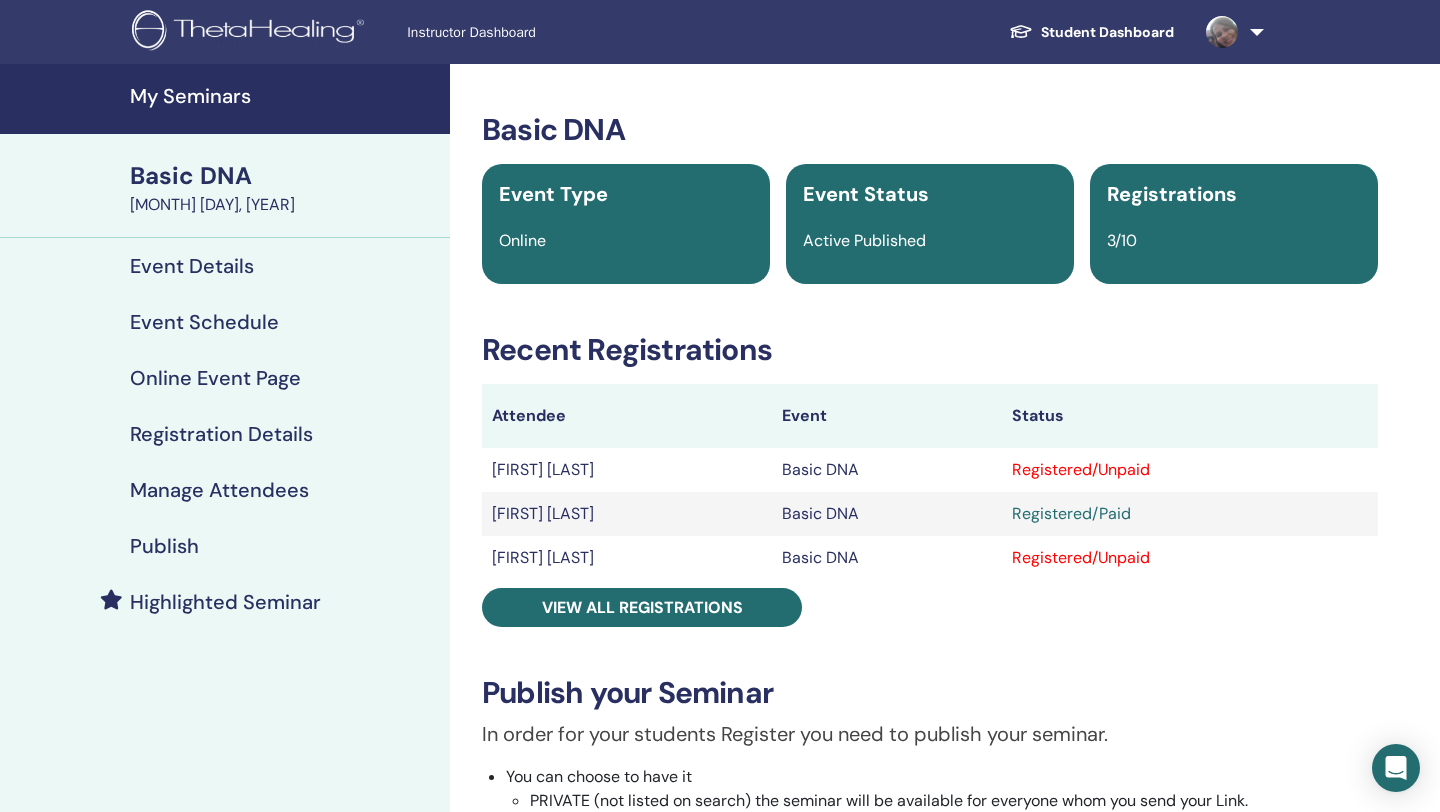 click on "Manage Attendees" at bounding box center [219, 490] 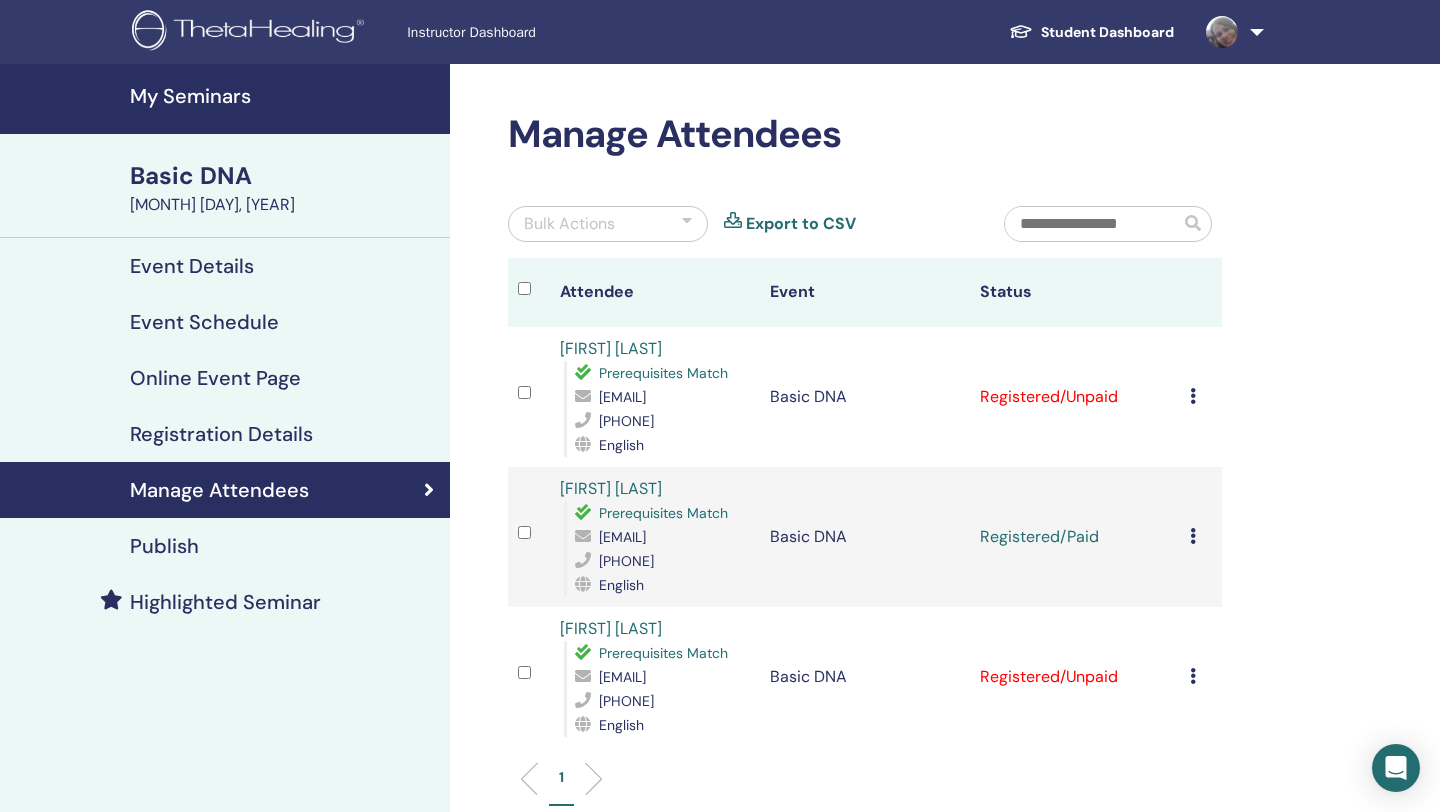 click at bounding box center (1193, 396) 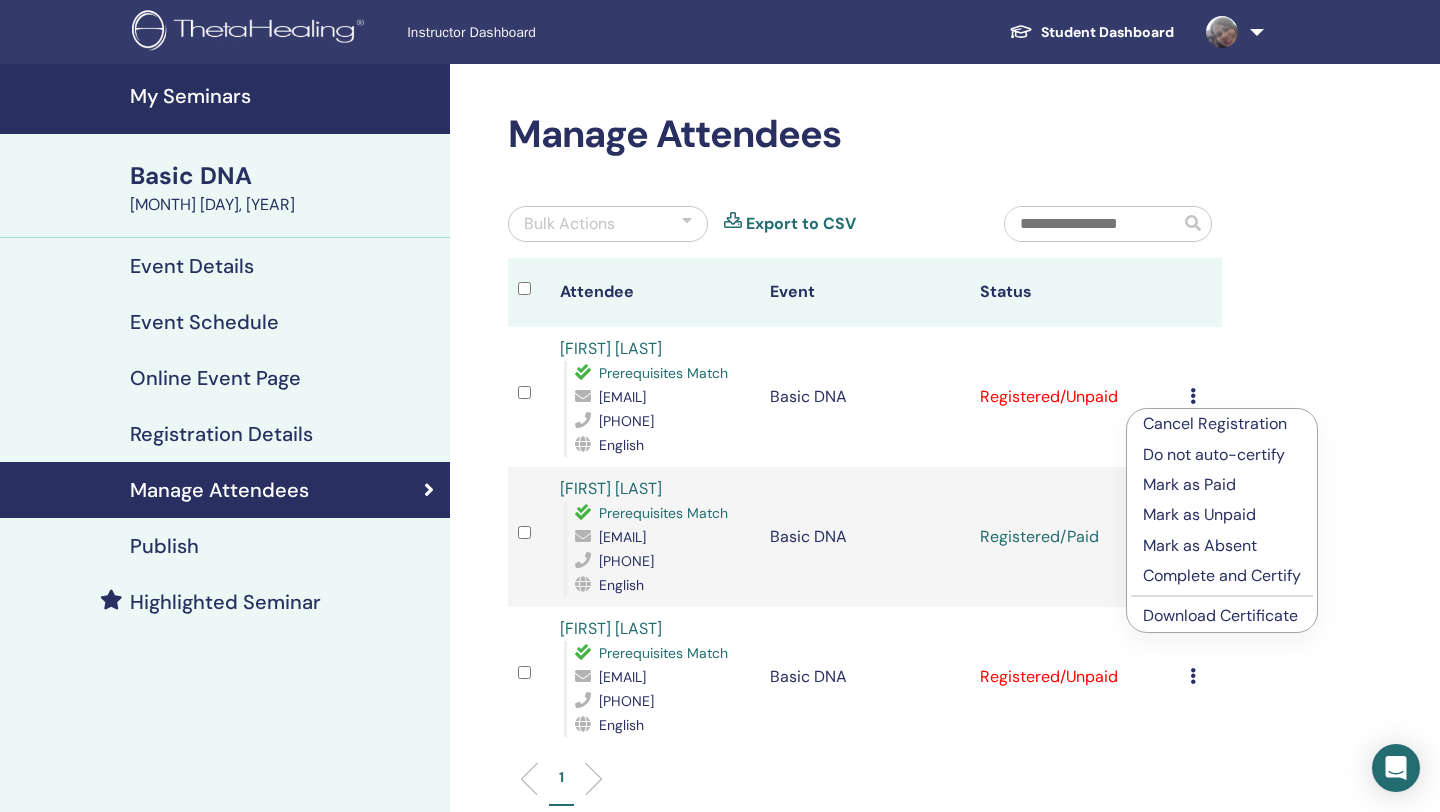 click on "Cancel Registration" at bounding box center [1222, 424] 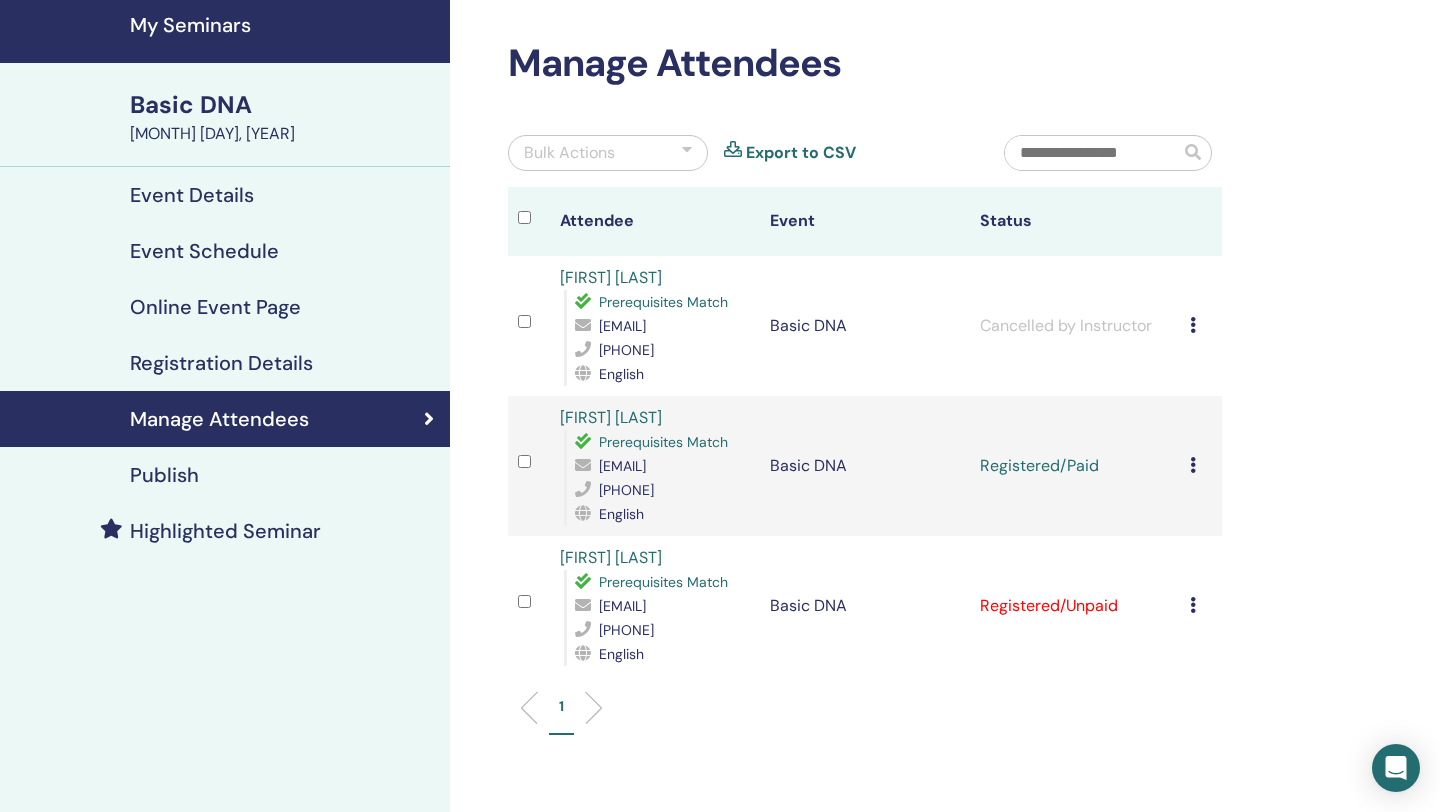 scroll, scrollTop: 94, scrollLeft: 0, axis: vertical 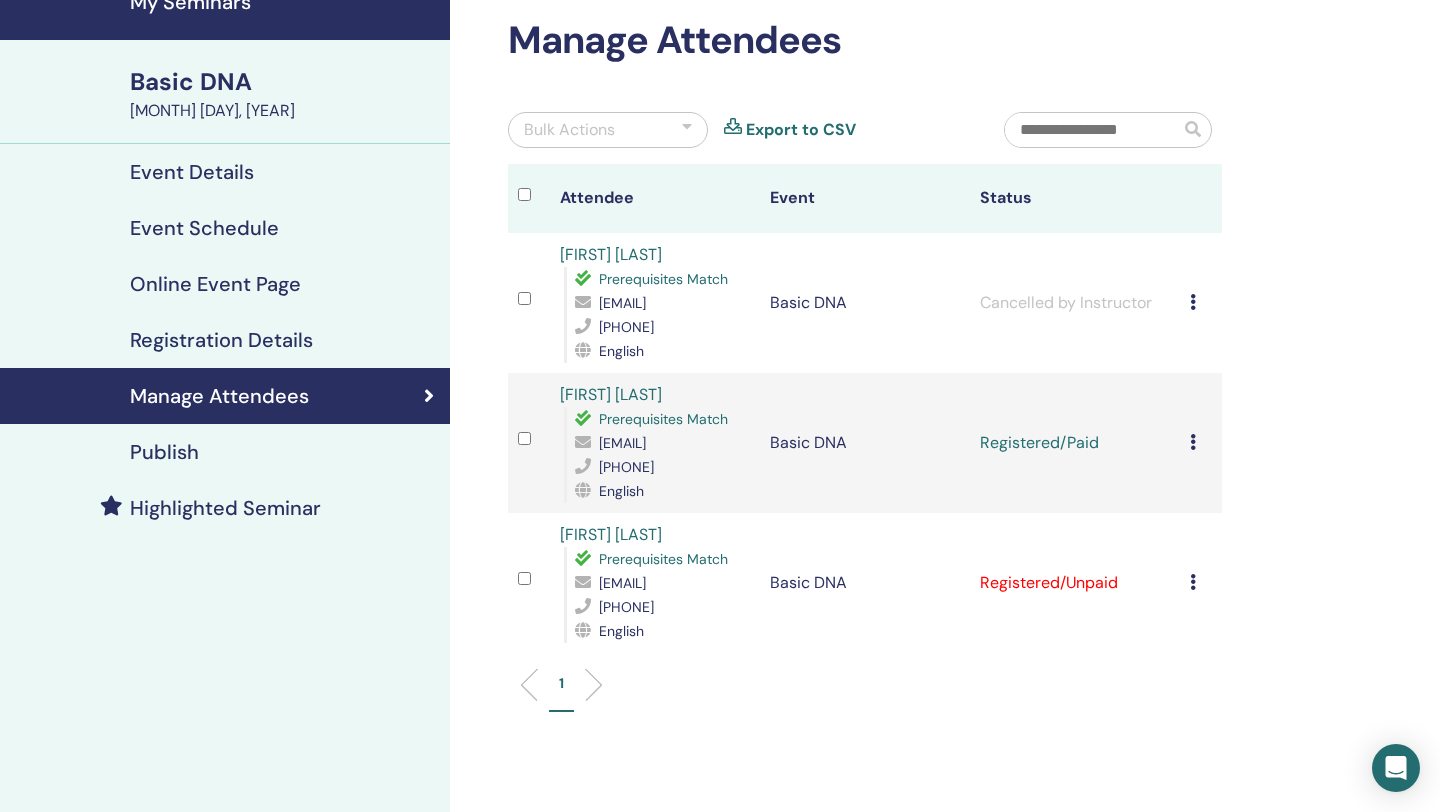 click on "Cancel Registration Do not auto-certify Mark as Paid Mark as Unpaid Mark as Absent Complete and Certify Download Certificate" at bounding box center (1201, 583) 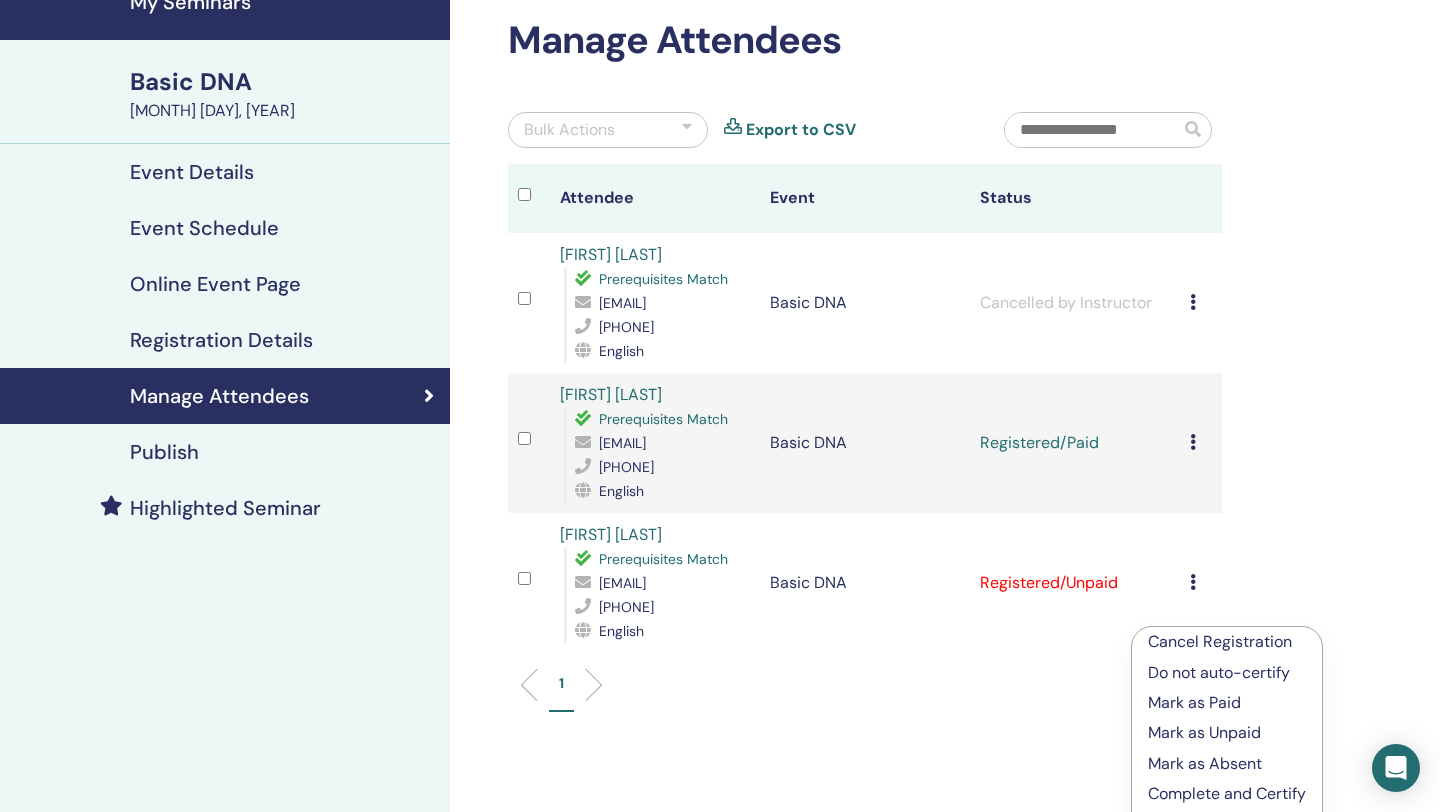 click on "Cancel Registration" at bounding box center (1227, 642) 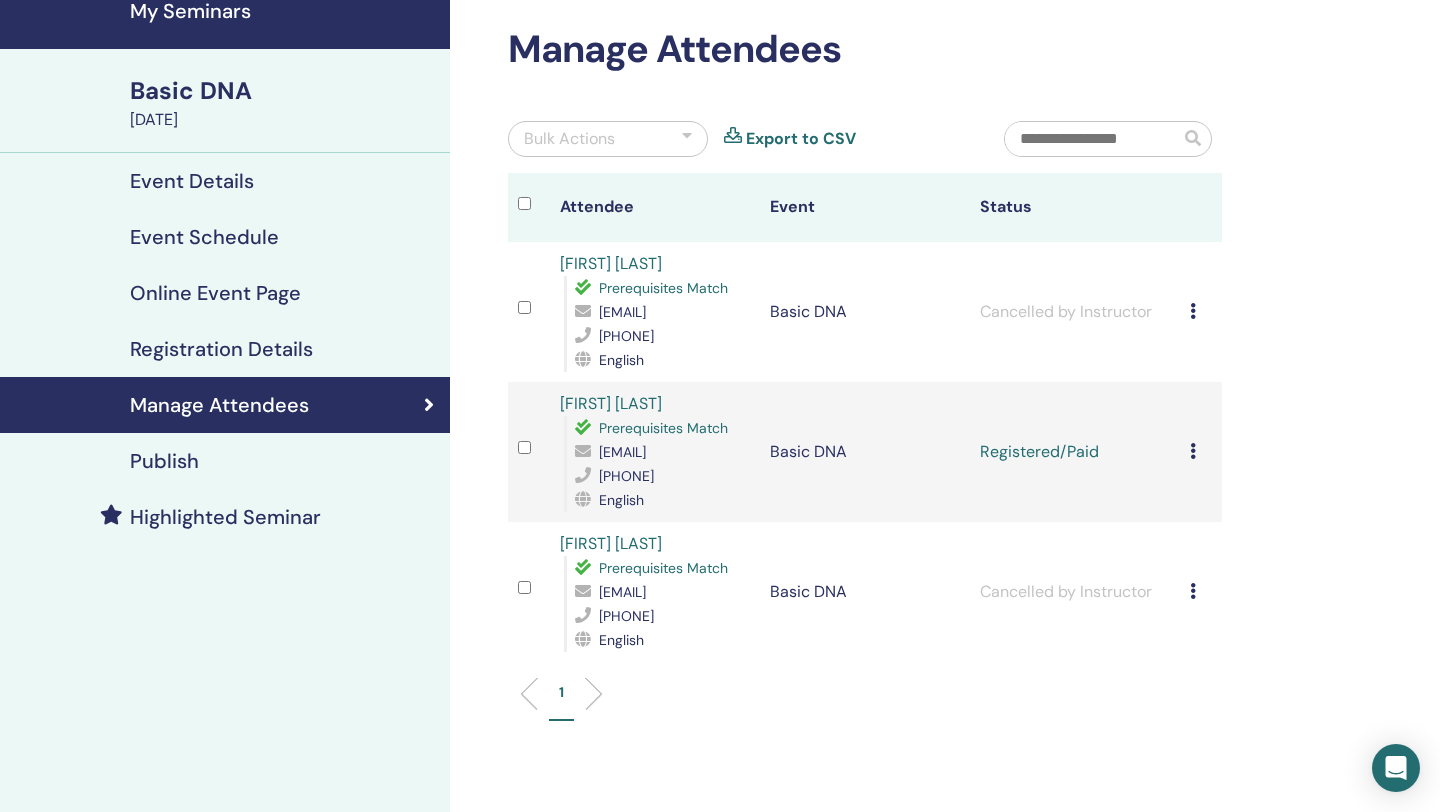 scroll, scrollTop: 0, scrollLeft: 0, axis: both 